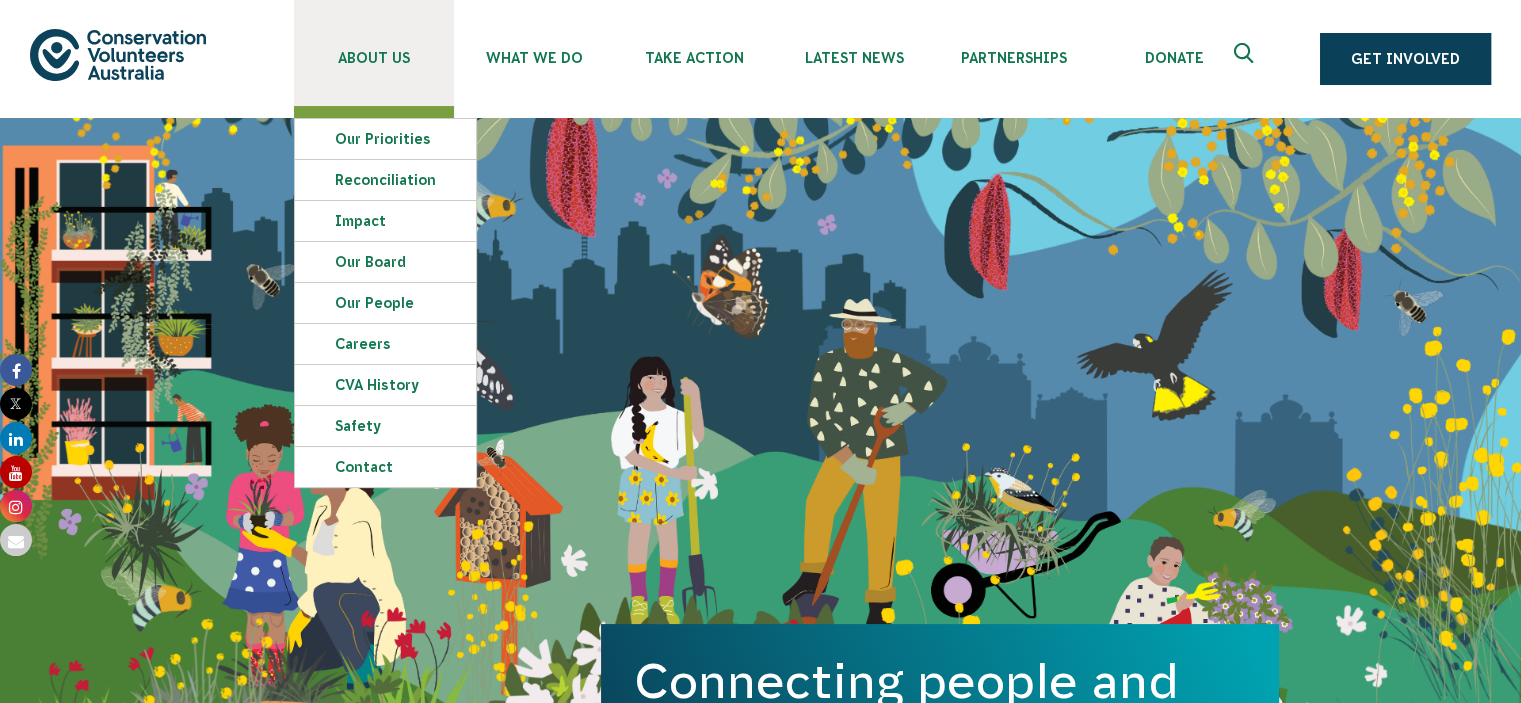 scroll, scrollTop: 0, scrollLeft: 0, axis: both 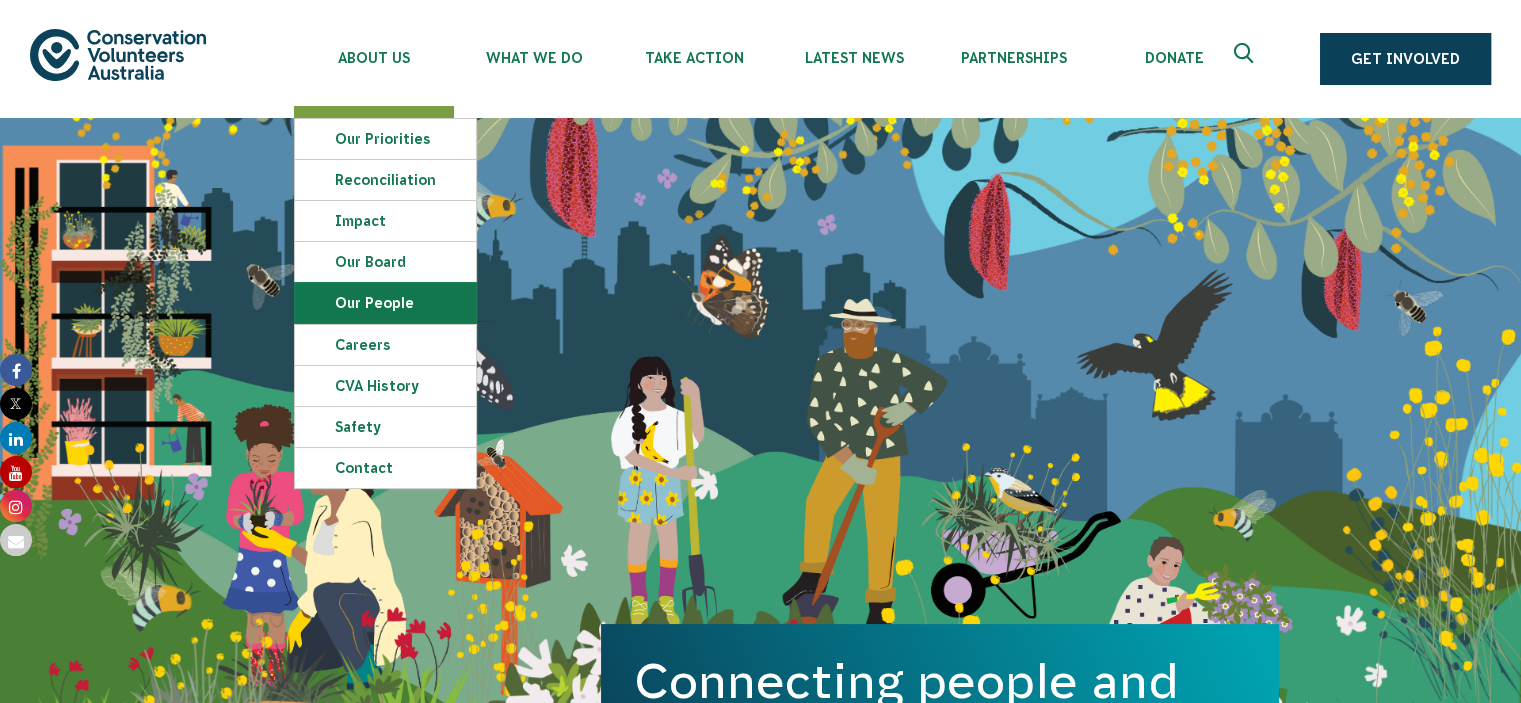 click on "Our People" at bounding box center (385, 303) 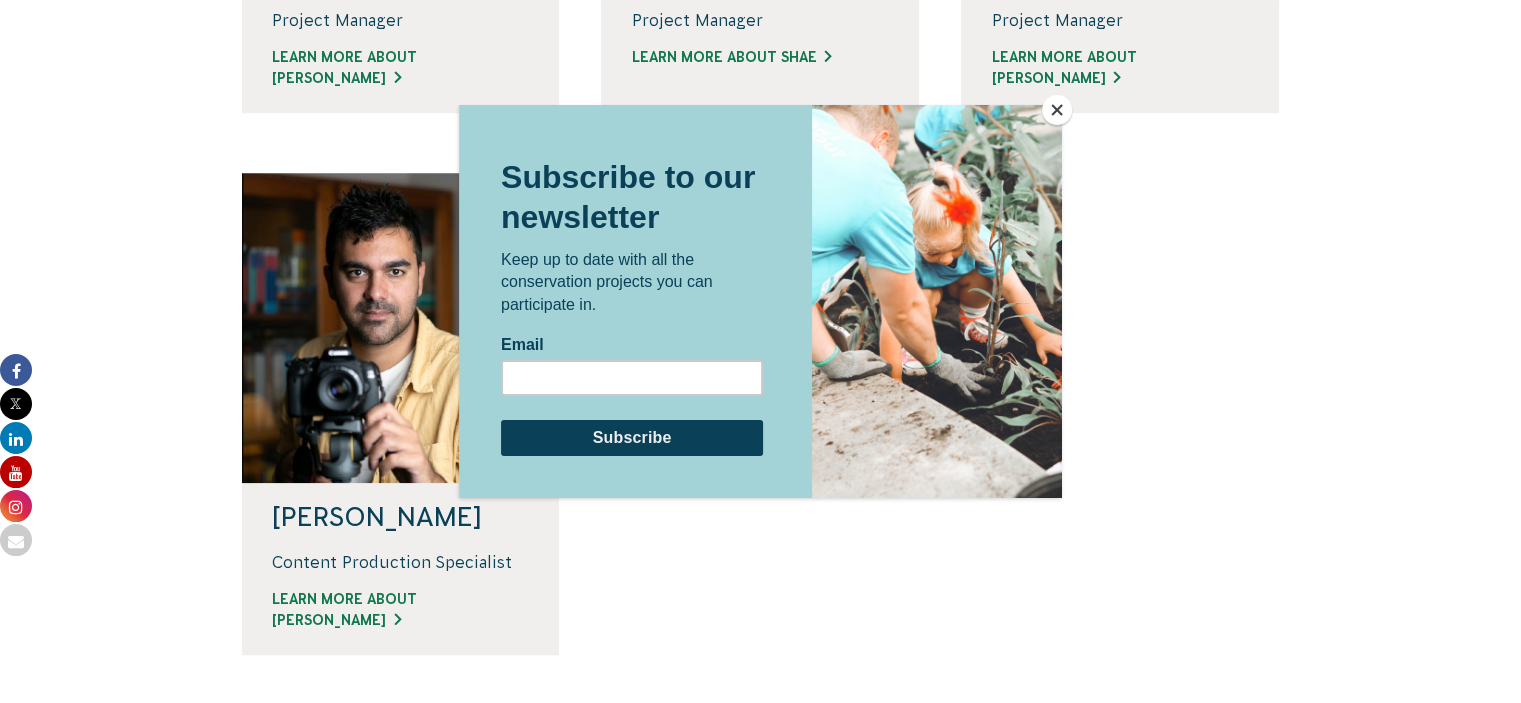 scroll, scrollTop: 2000, scrollLeft: 0, axis: vertical 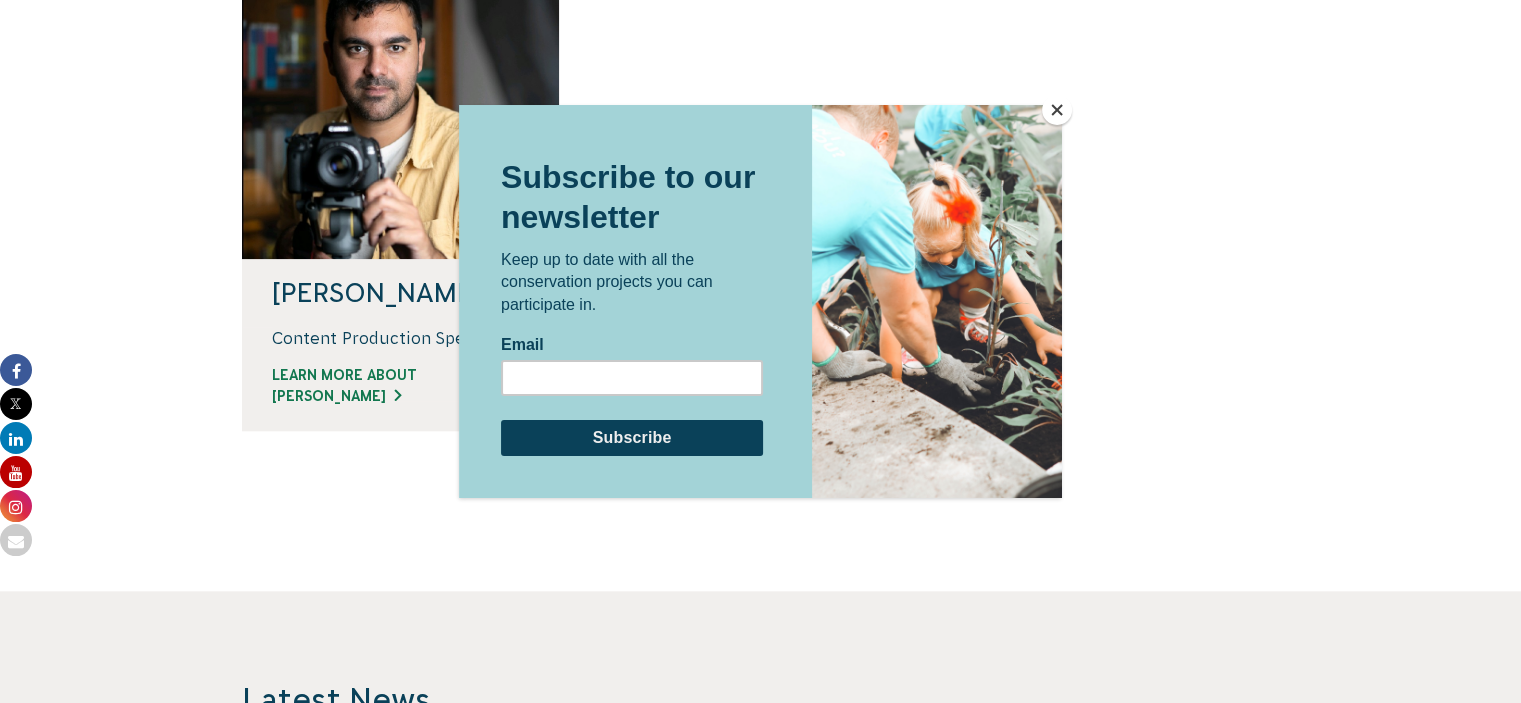 click at bounding box center (1057, 110) 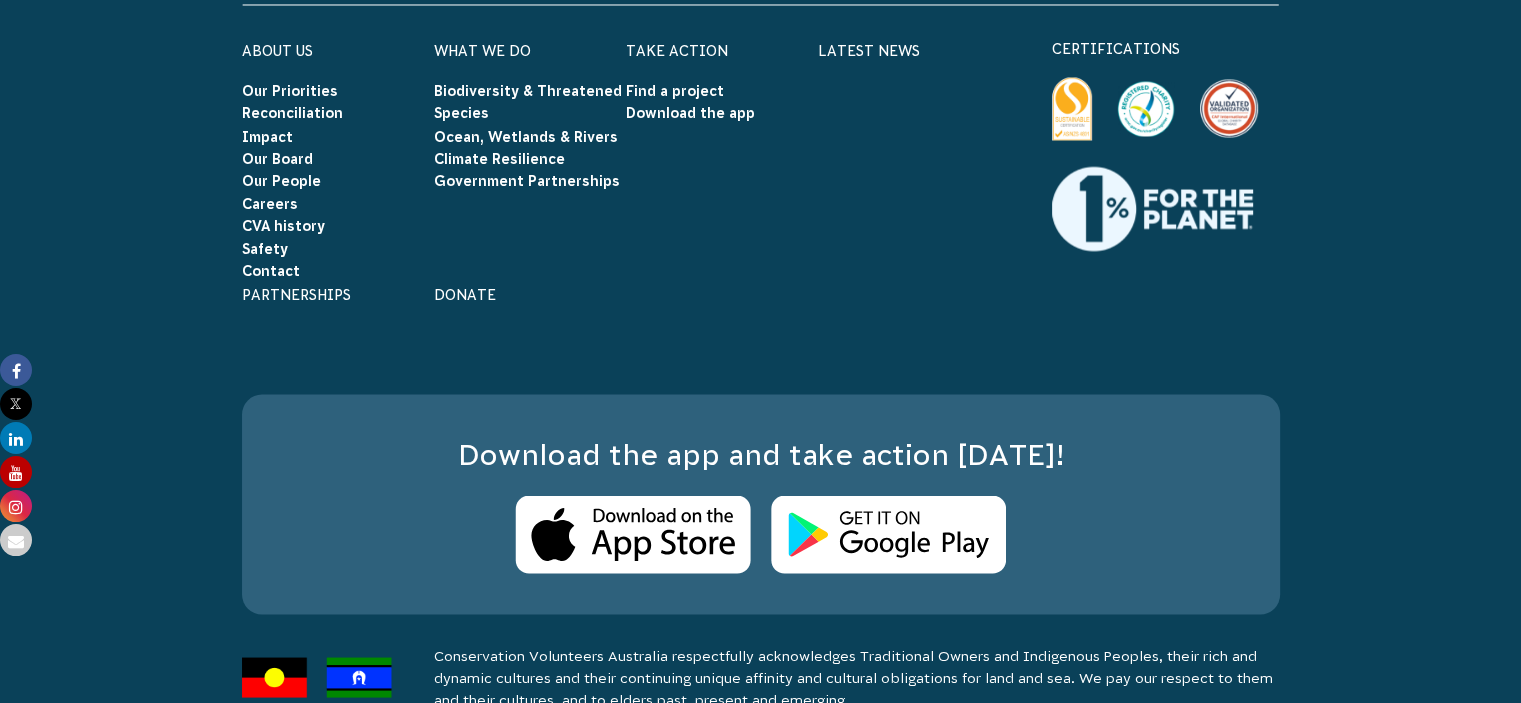 scroll, scrollTop: 3701, scrollLeft: 0, axis: vertical 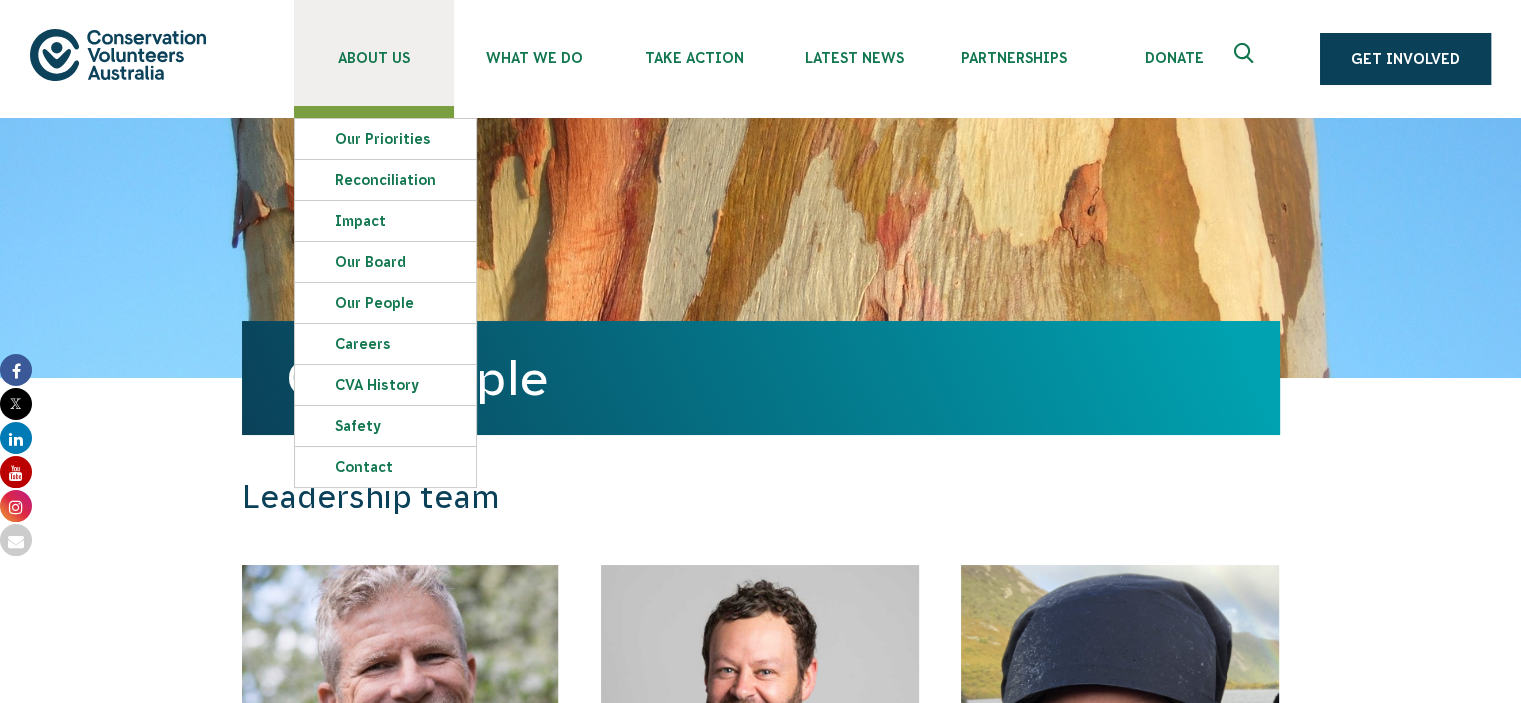click on "About Us" at bounding box center [374, 58] 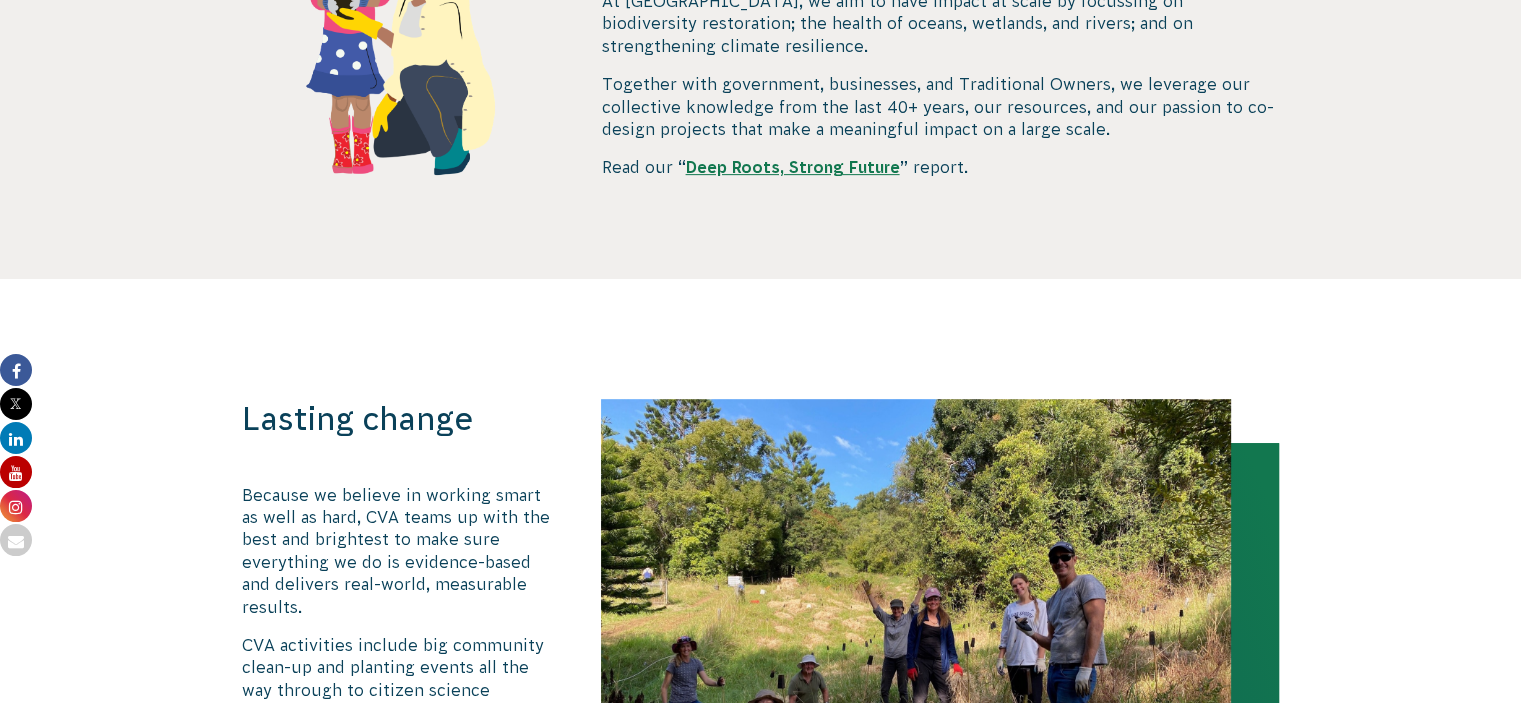 scroll, scrollTop: 600, scrollLeft: 0, axis: vertical 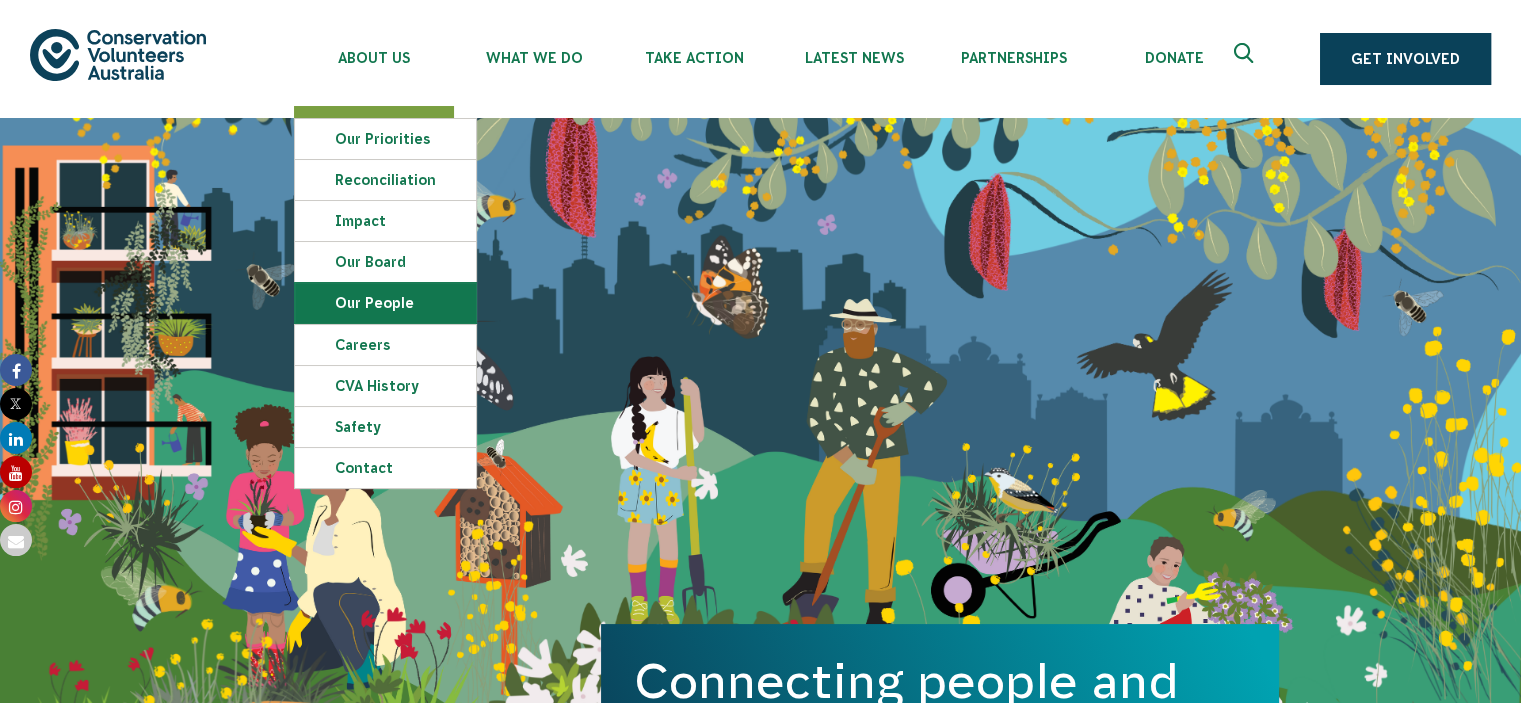click on "Our People" at bounding box center [385, 303] 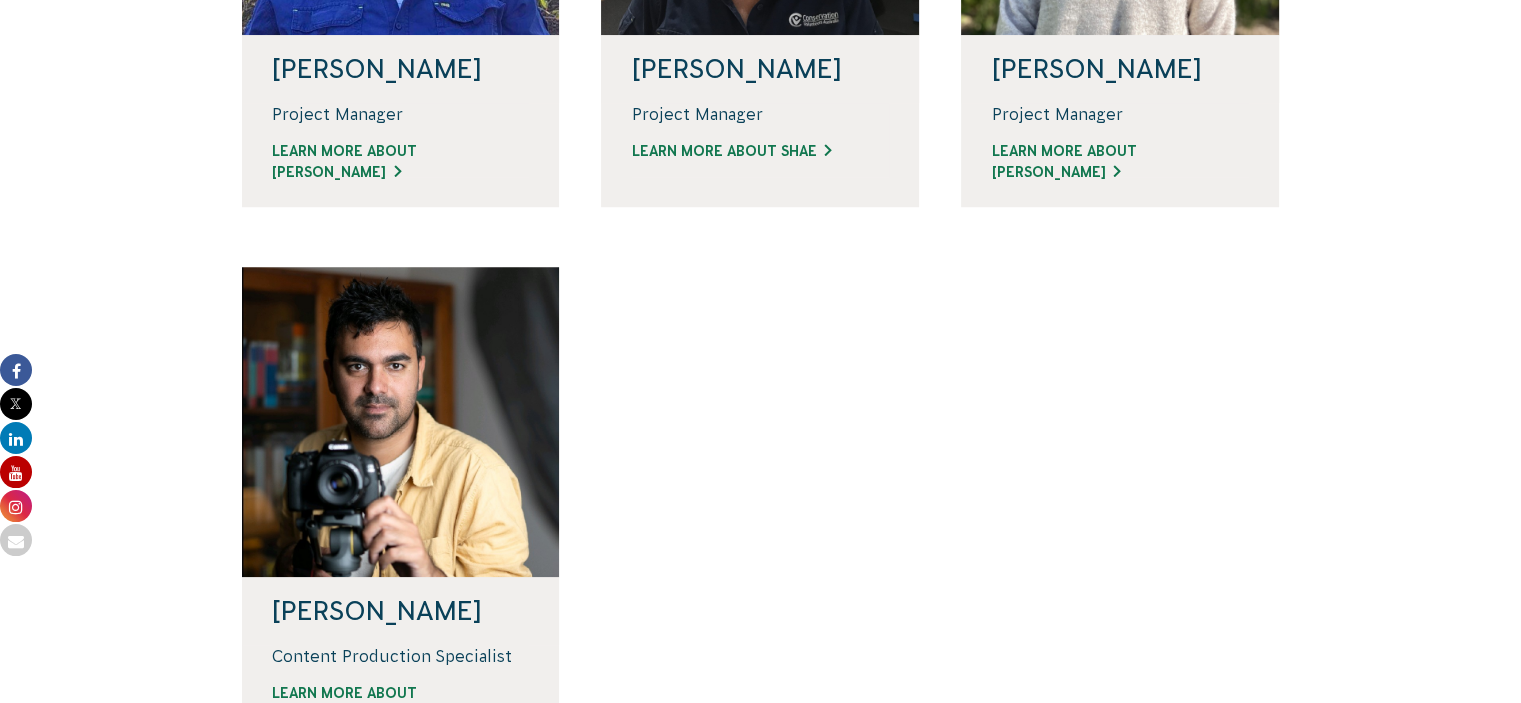 scroll, scrollTop: 1800, scrollLeft: 0, axis: vertical 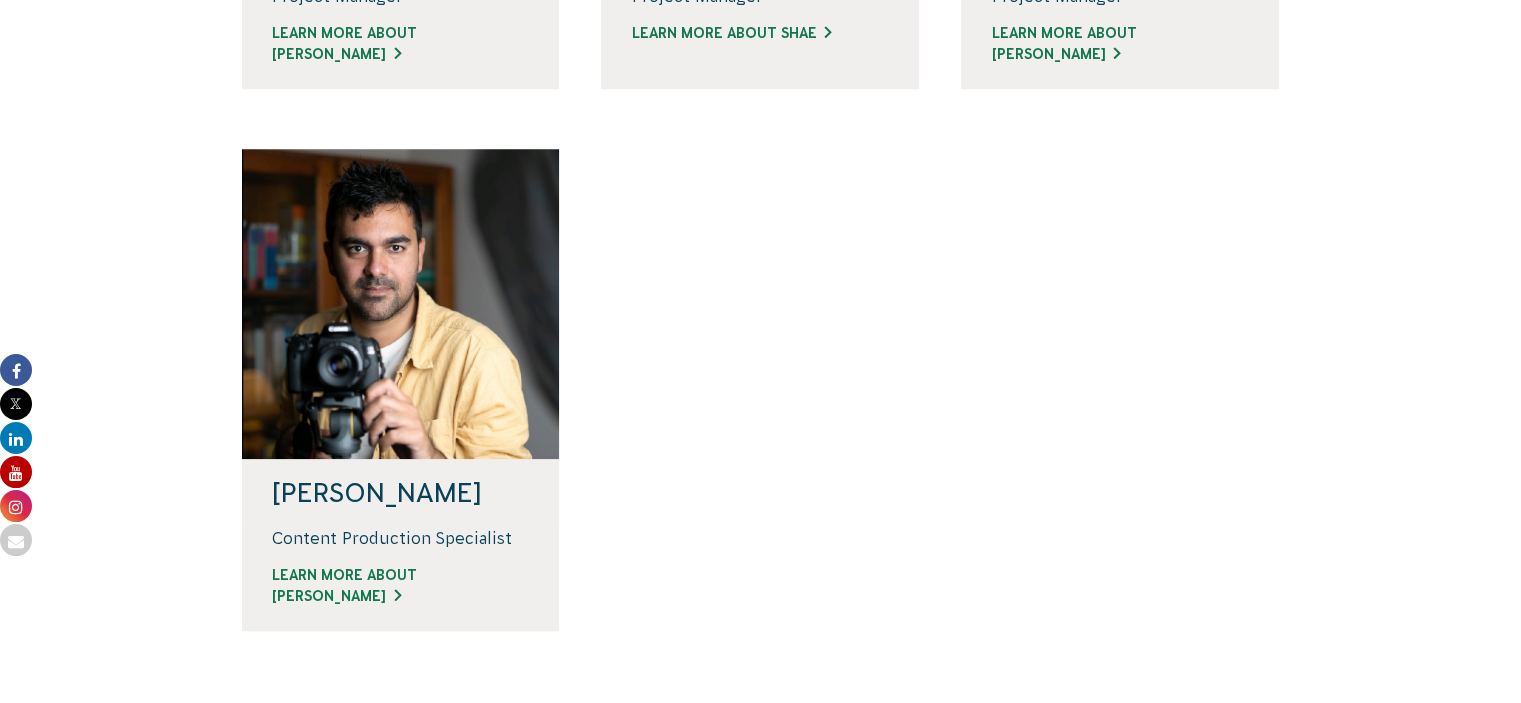 drag, startPoint x: 347, startPoint y: 518, endPoint x: 601, endPoint y: 534, distance: 254.50343 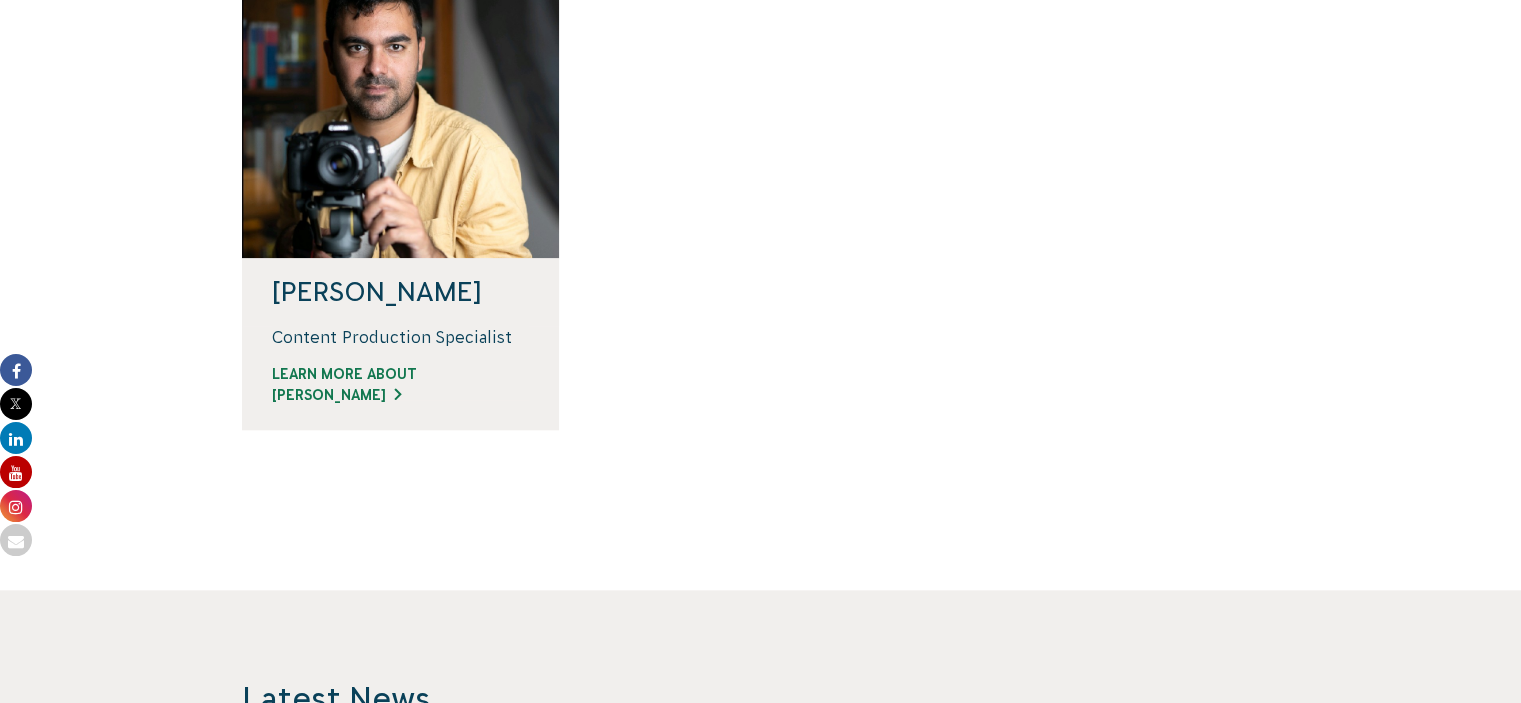 scroll, scrollTop: 1800, scrollLeft: 0, axis: vertical 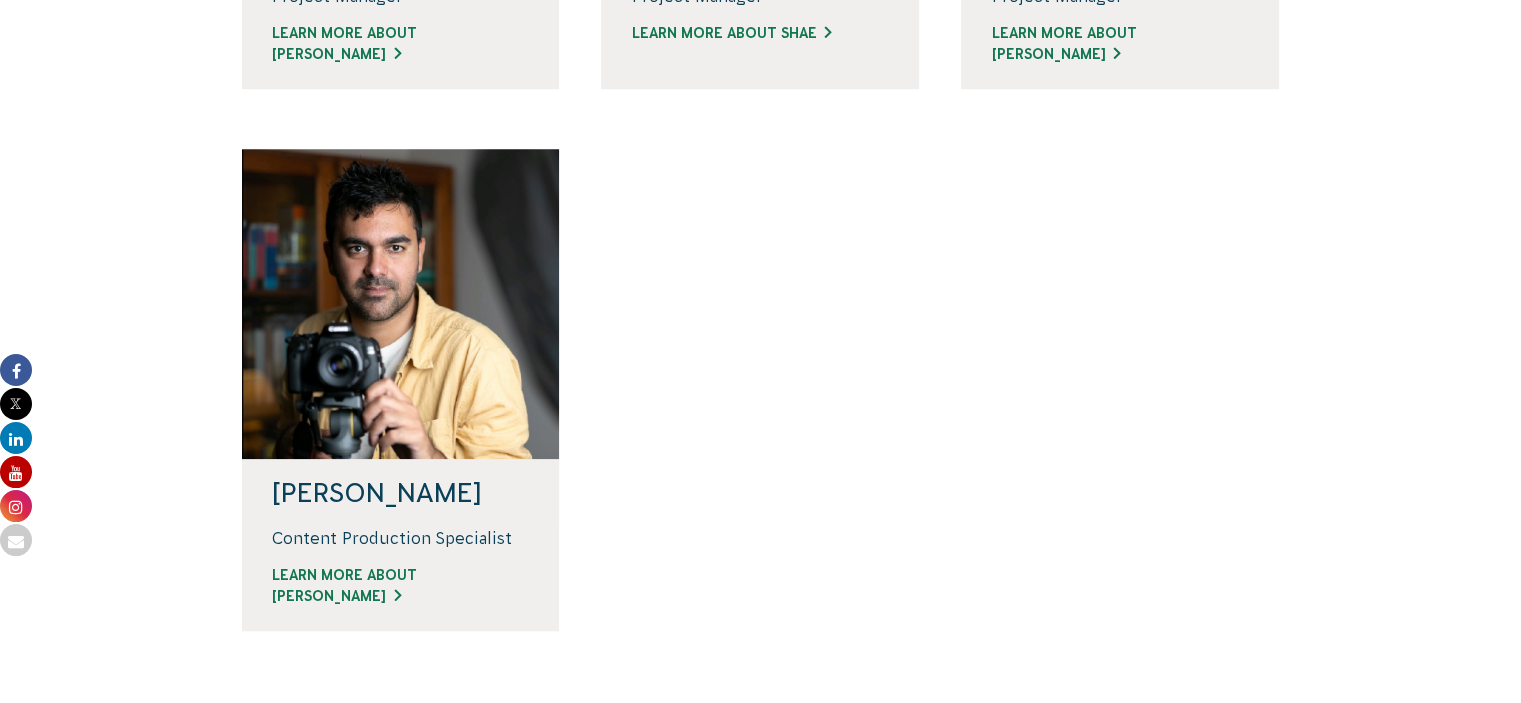 click on "Content Production Specialist" at bounding box center (401, 538) 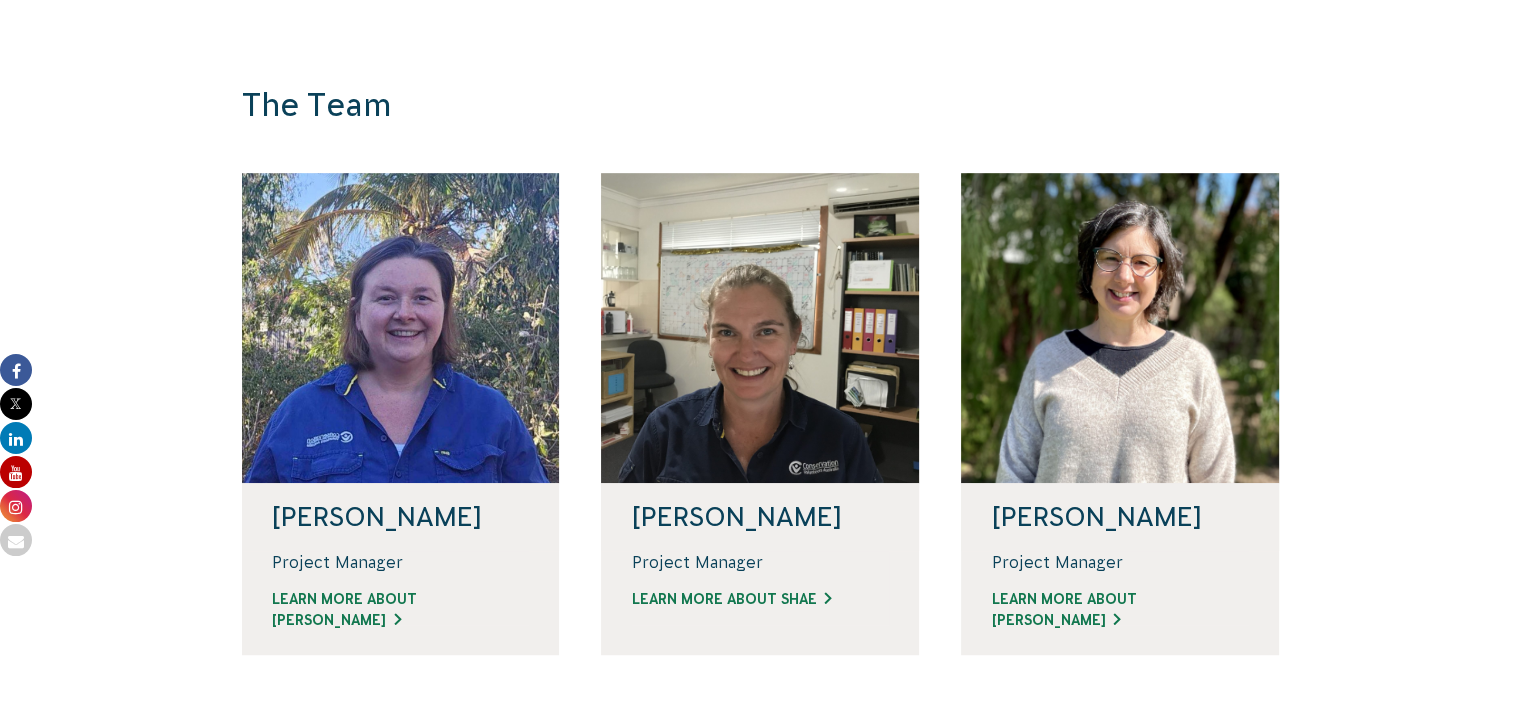 scroll, scrollTop: 1200, scrollLeft: 0, axis: vertical 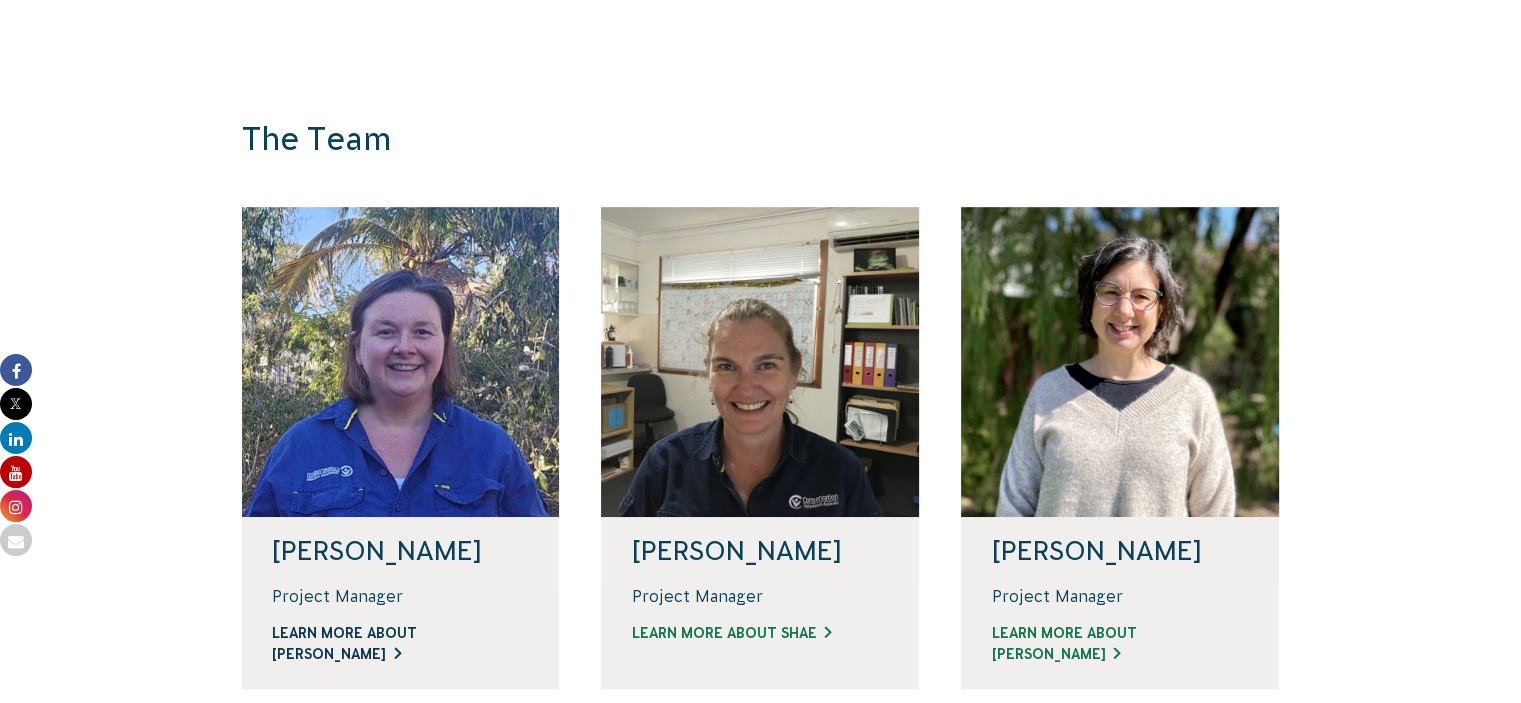 click on "Learn more about Linda" at bounding box center [401, 644] 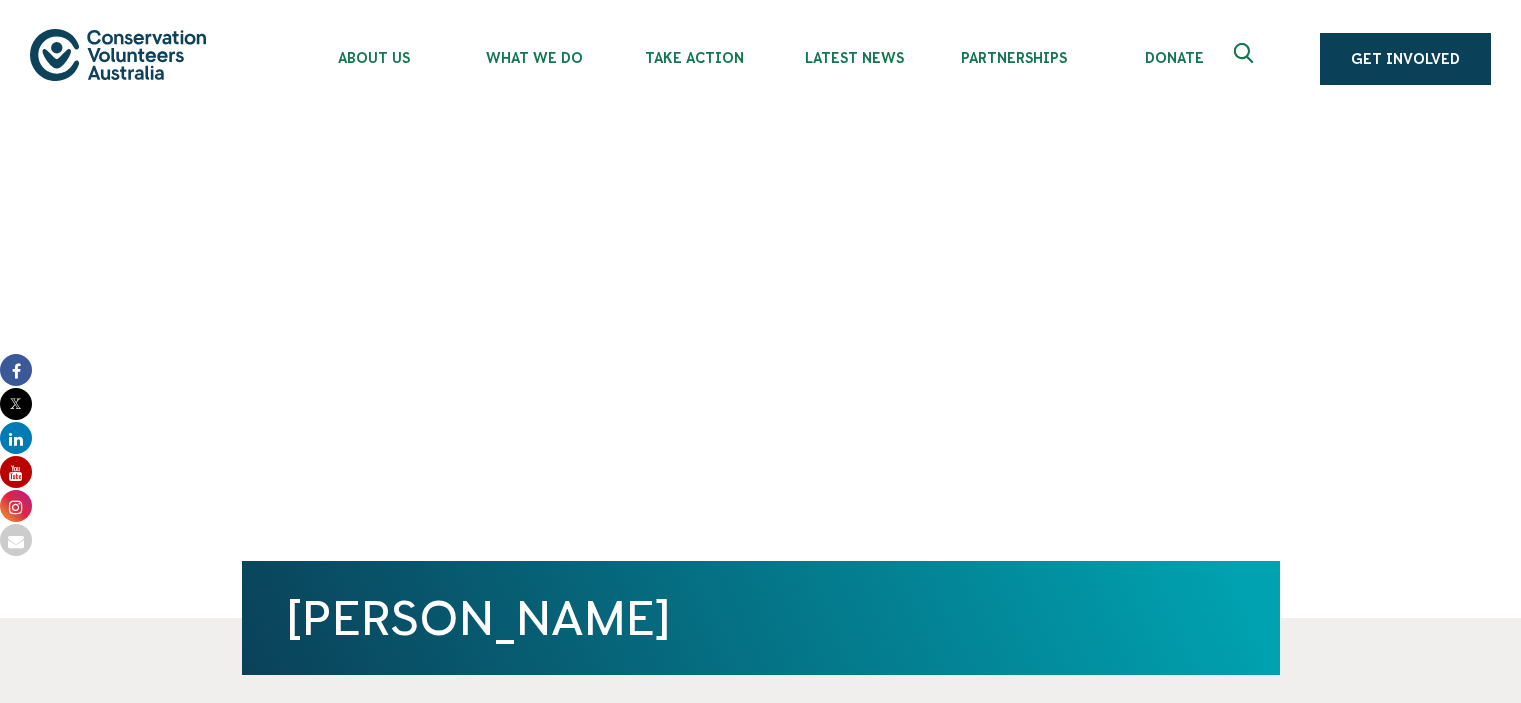 scroll, scrollTop: 500, scrollLeft: 0, axis: vertical 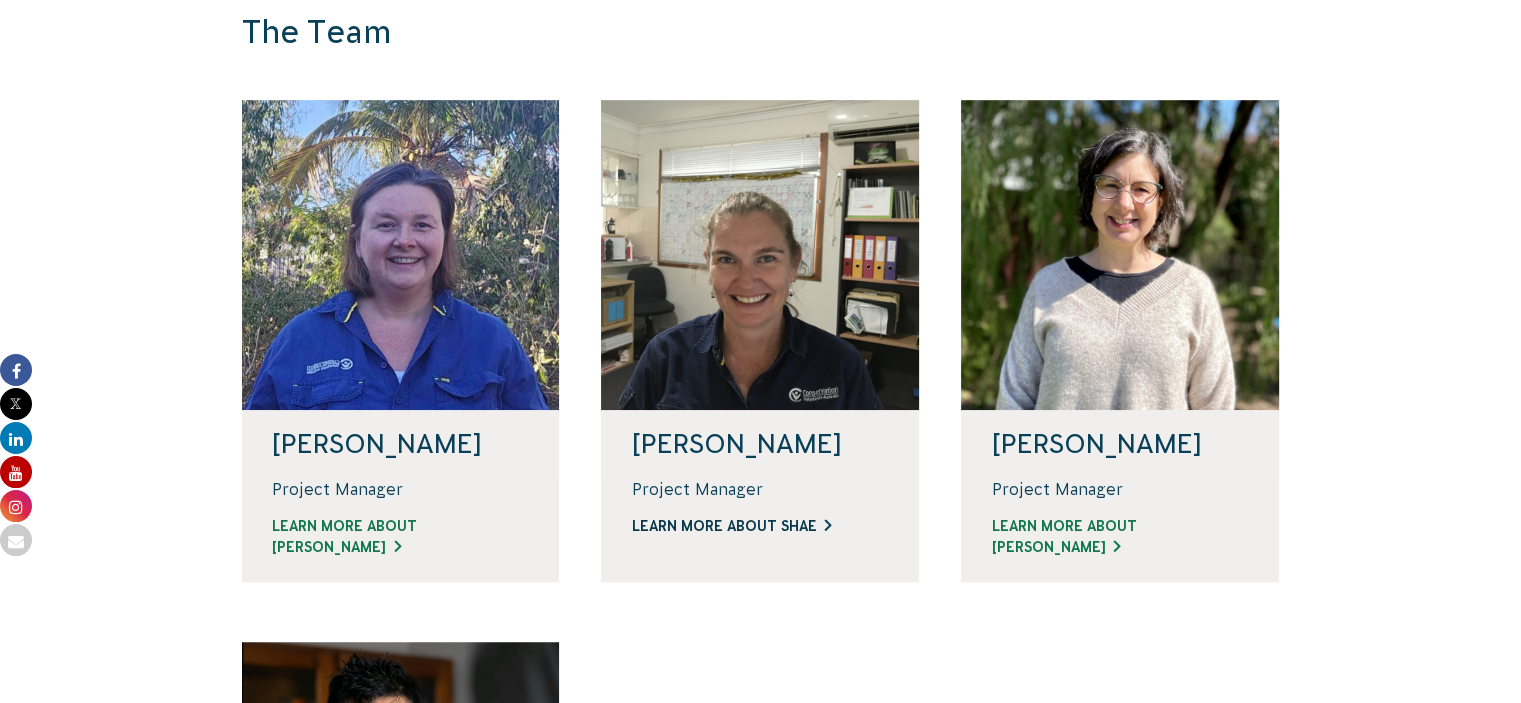 click on "Learn more about Shae" at bounding box center [760, 526] 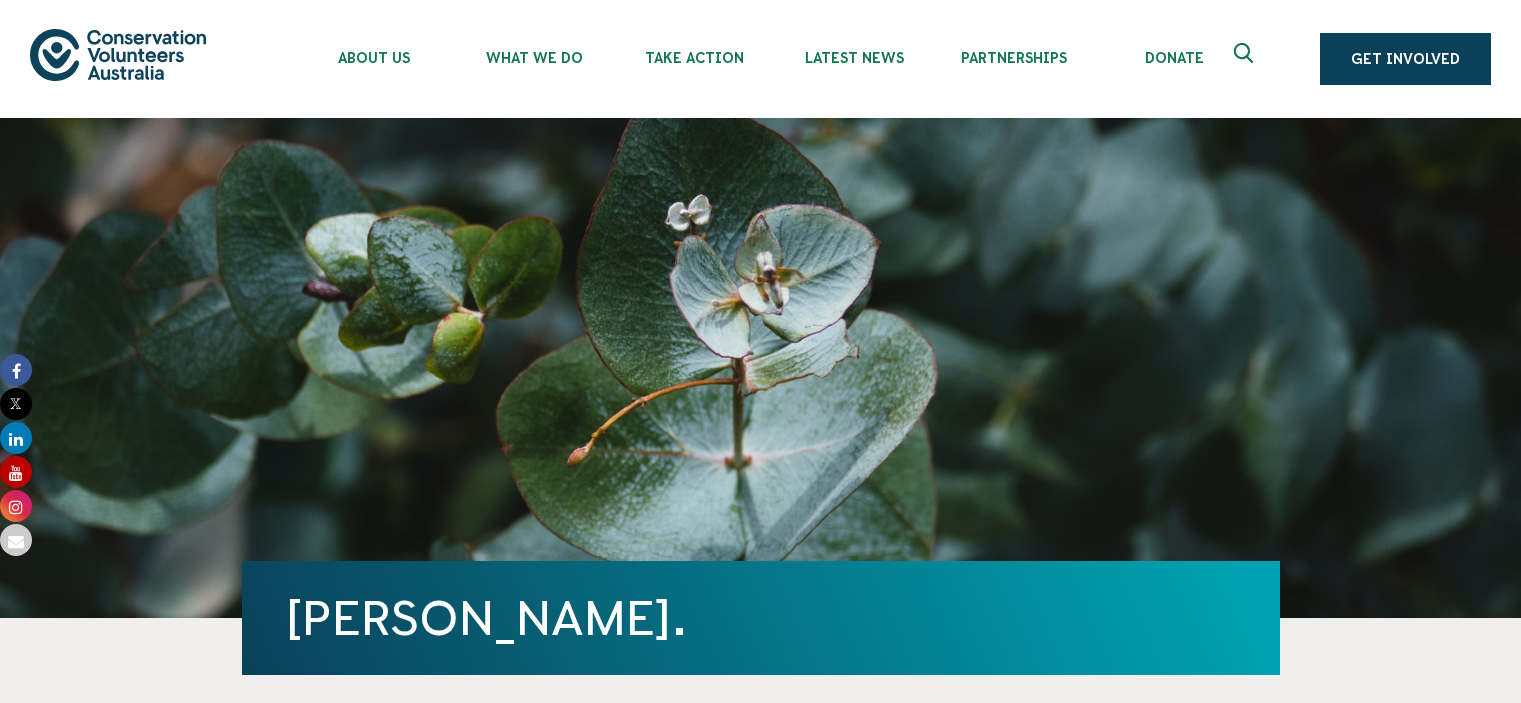 scroll, scrollTop: 500, scrollLeft: 0, axis: vertical 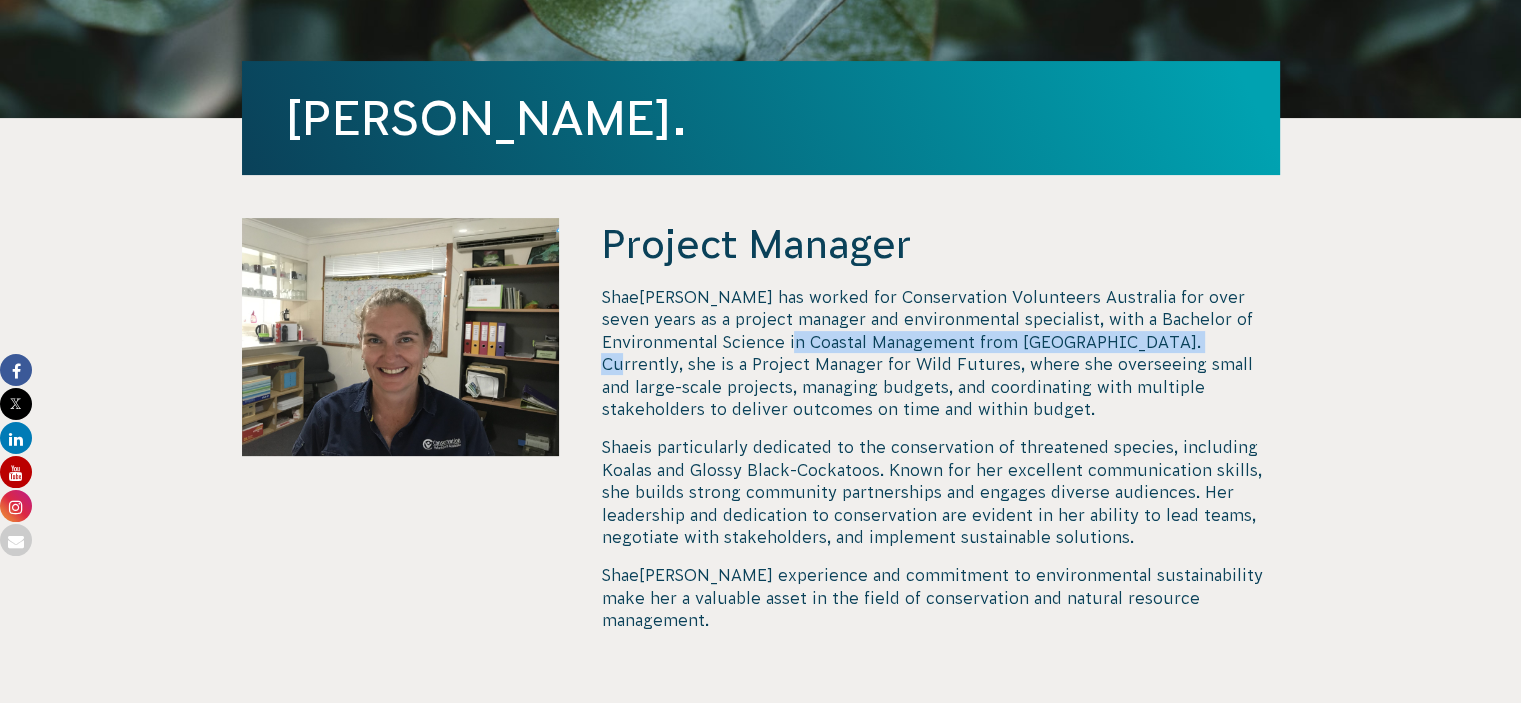 drag, startPoint x: 797, startPoint y: 342, endPoint x: 1136, endPoint y: 353, distance: 339.1784 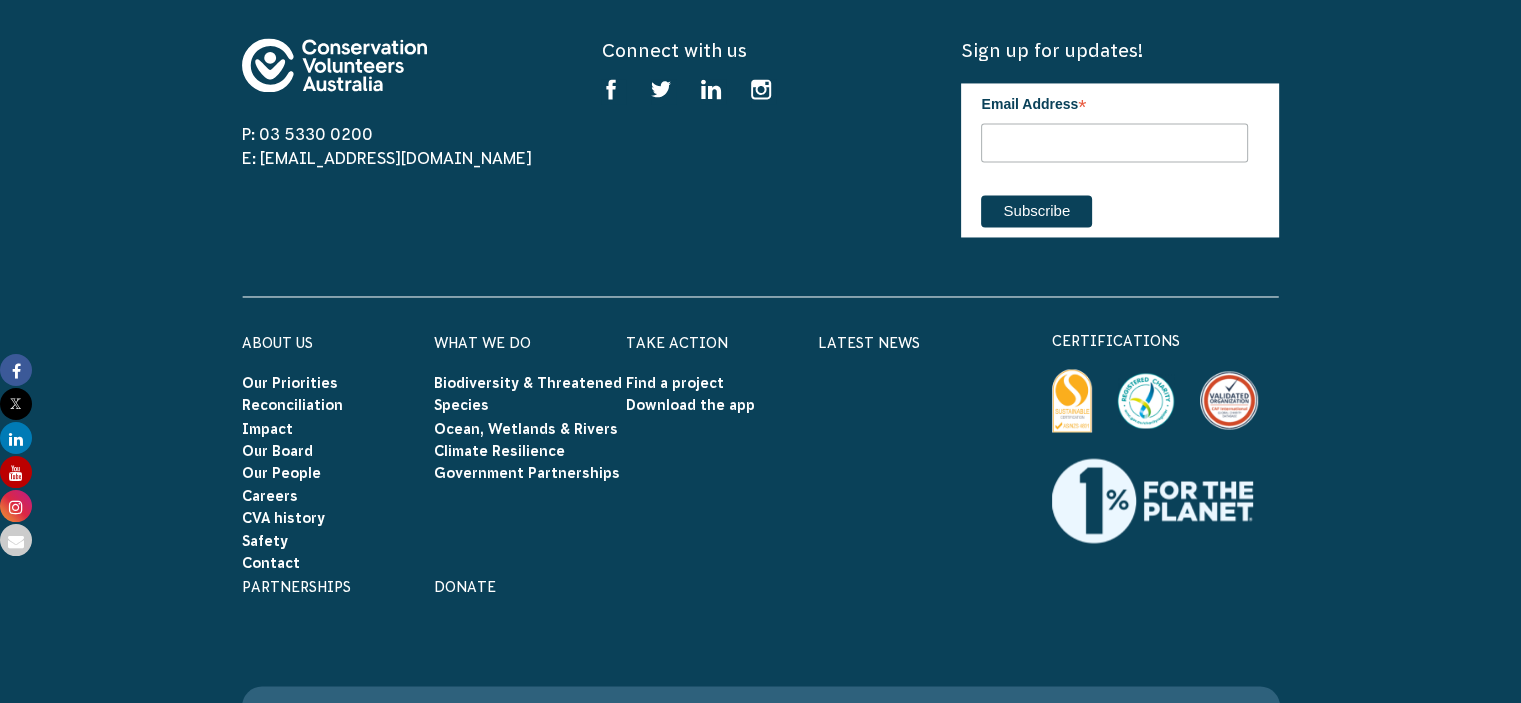 scroll, scrollTop: 3301, scrollLeft: 0, axis: vertical 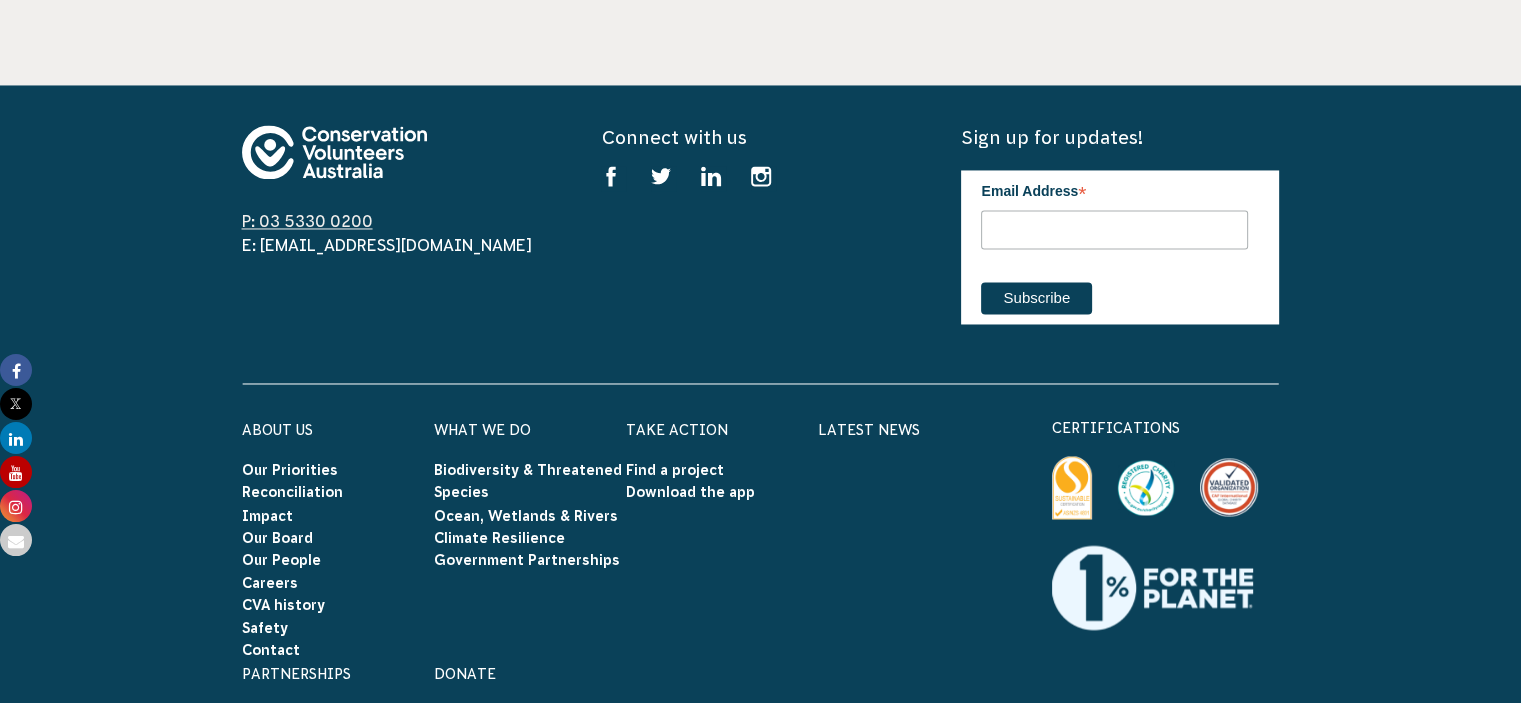 click on "P:
03 5330 0200" at bounding box center [307, 221] 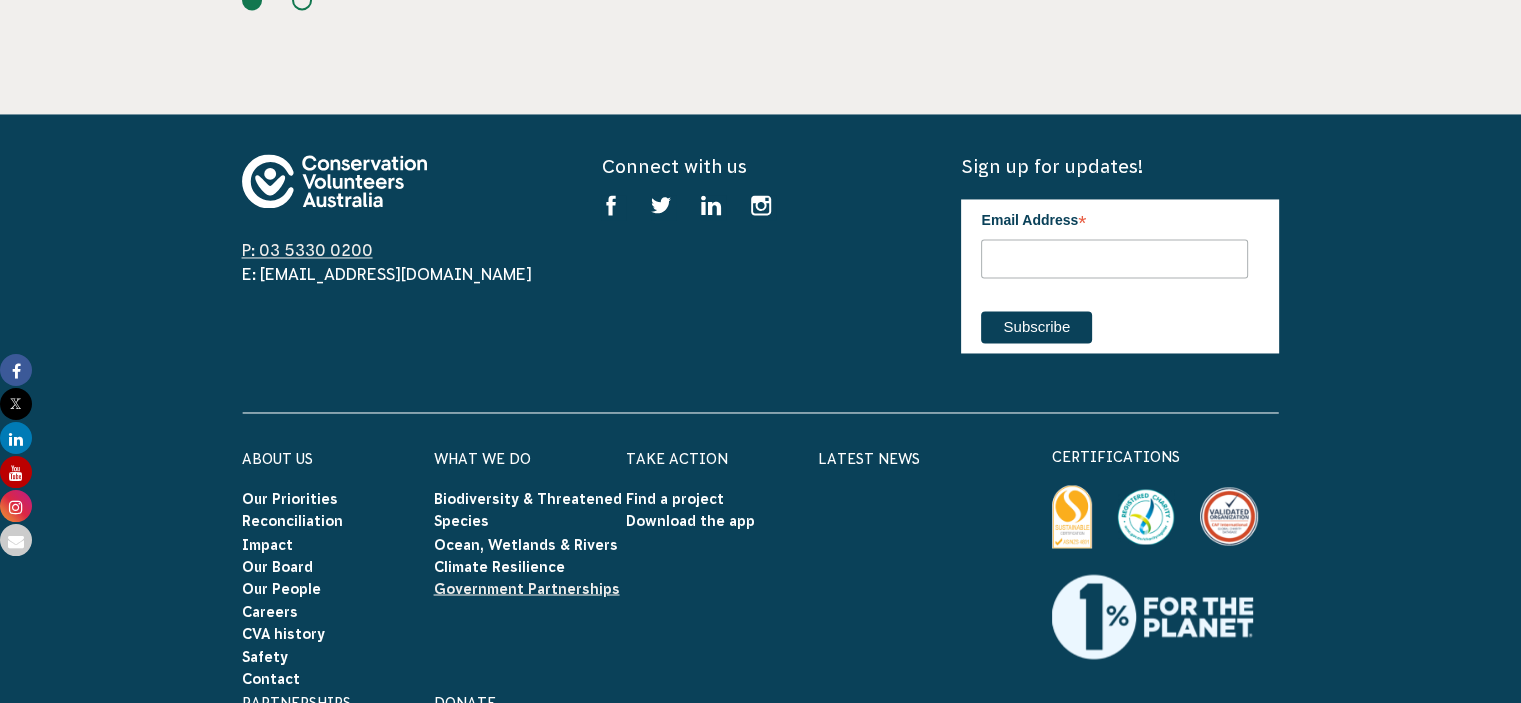 scroll, scrollTop: 3301, scrollLeft: 0, axis: vertical 